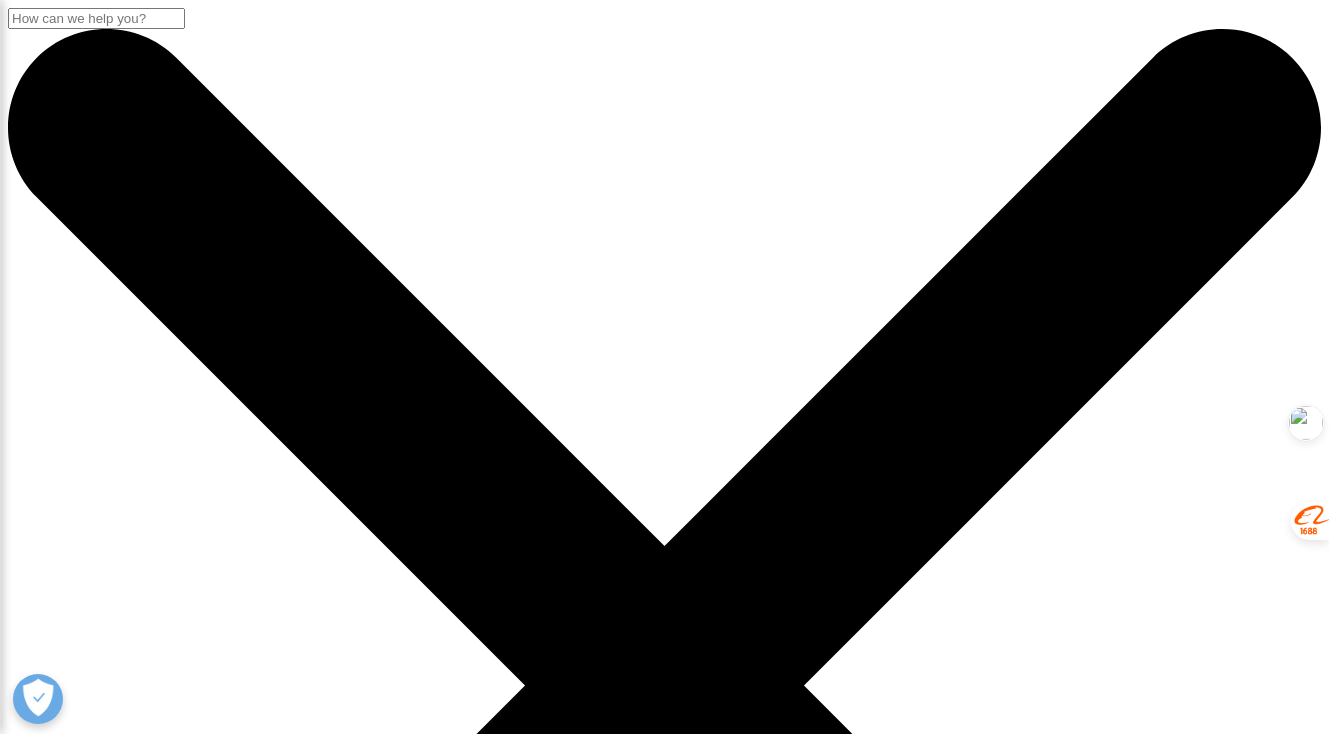 scroll, scrollTop: 1100, scrollLeft: 0, axis: vertical 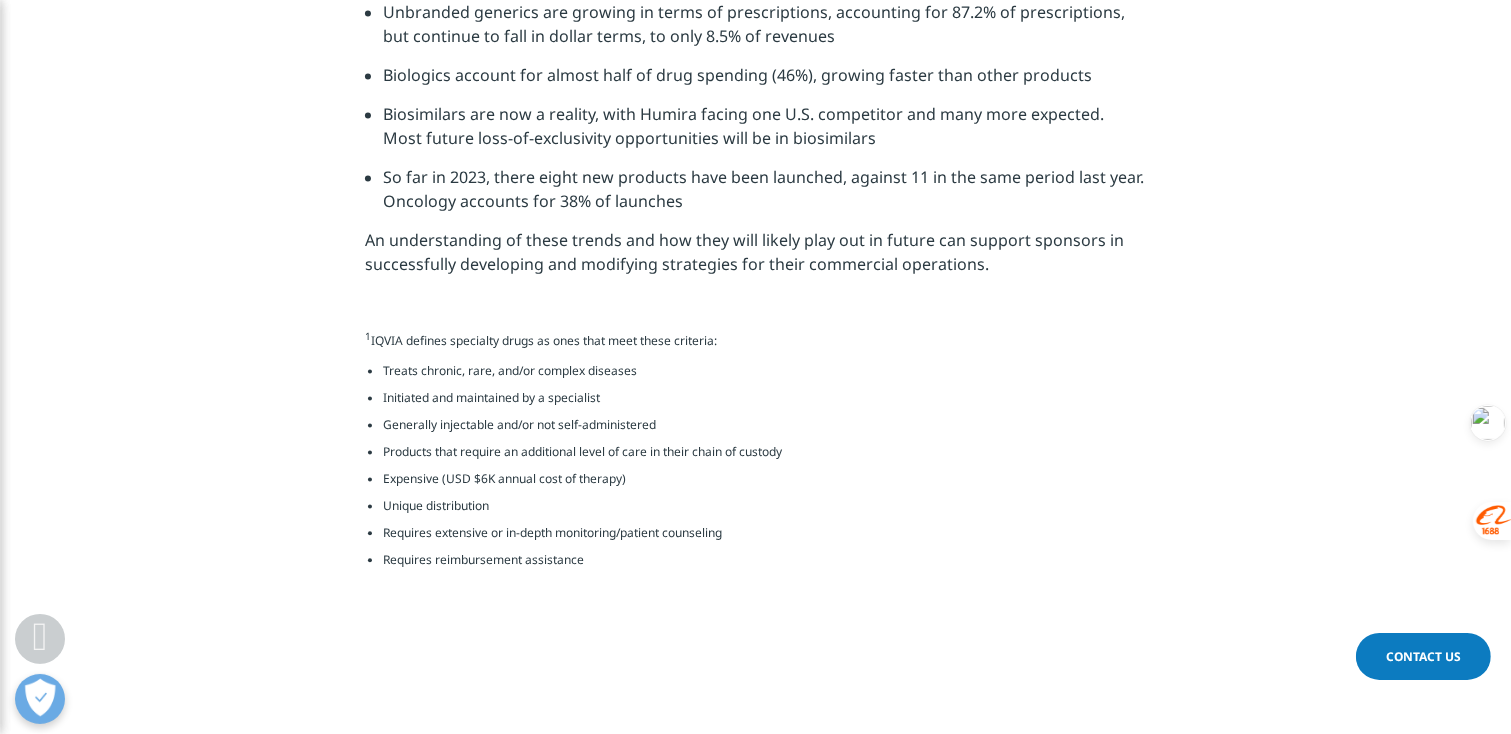 drag, startPoint x: 416, startPoint y: 147, endPoint x: 751, endPoint y: 144, distance: 335.01343 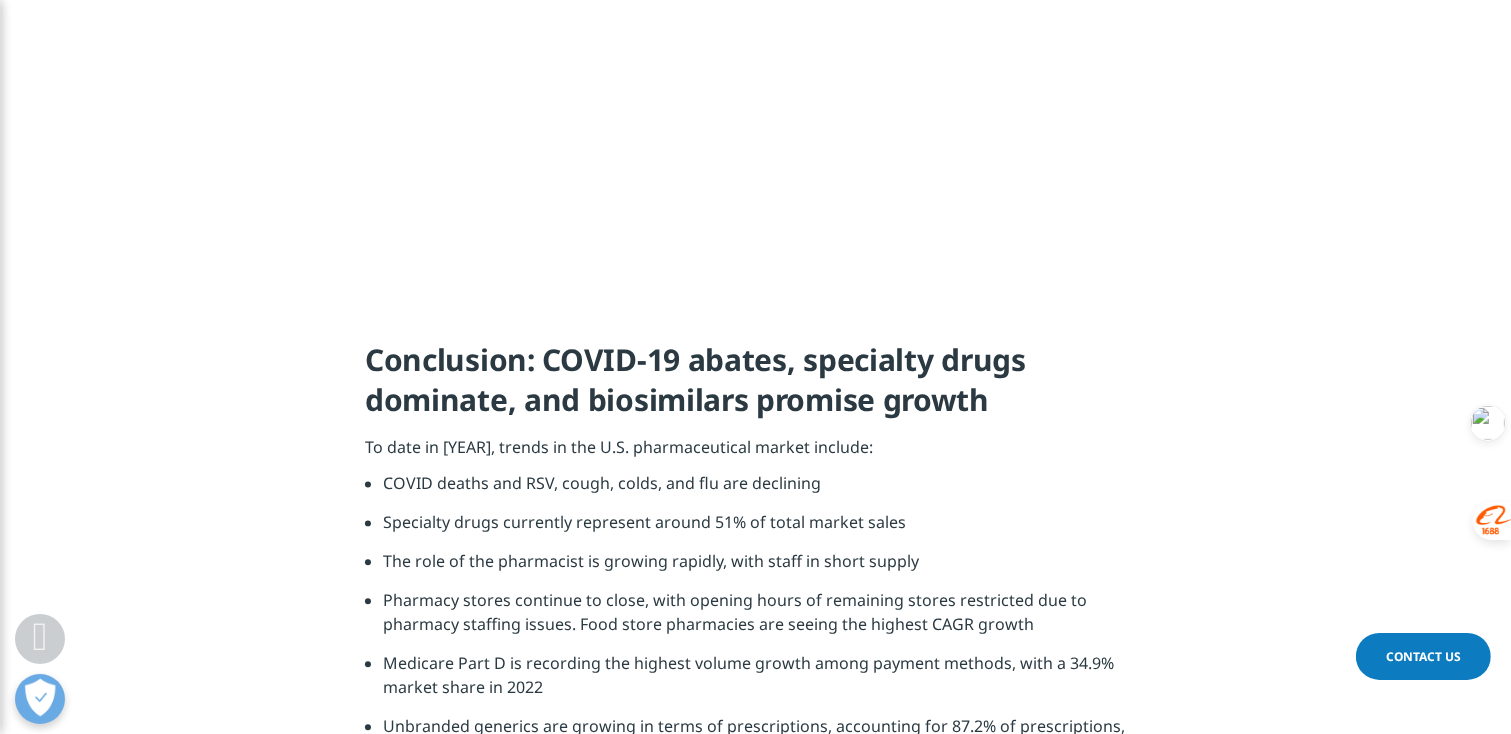 click on "Figure 5: Biosimilar historical sales 2013–2022 and outlook scenarios 2023–2027 ($ billion)" at bounding box center [755, -500] 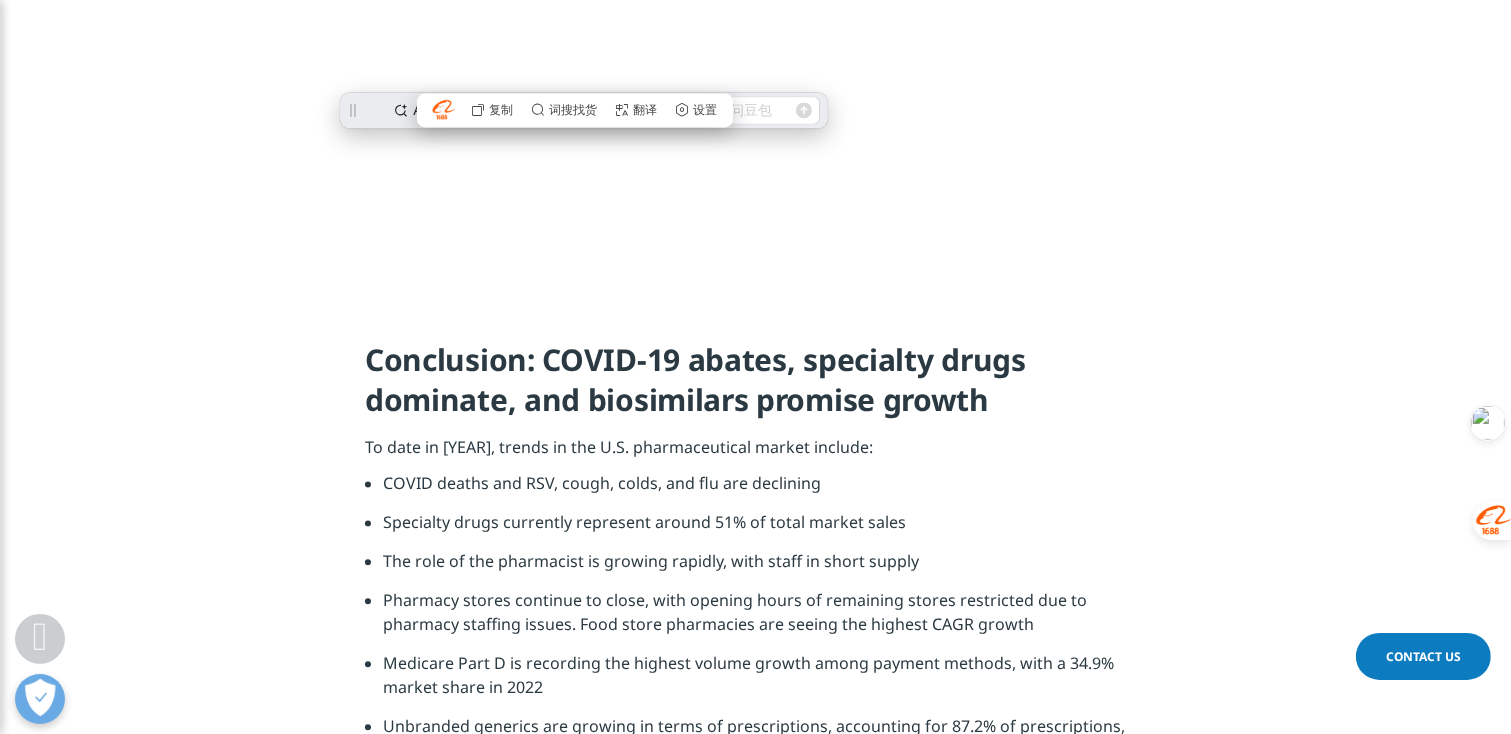 scroll, scrollTop: 0, scrollLeft: 0, axis: both 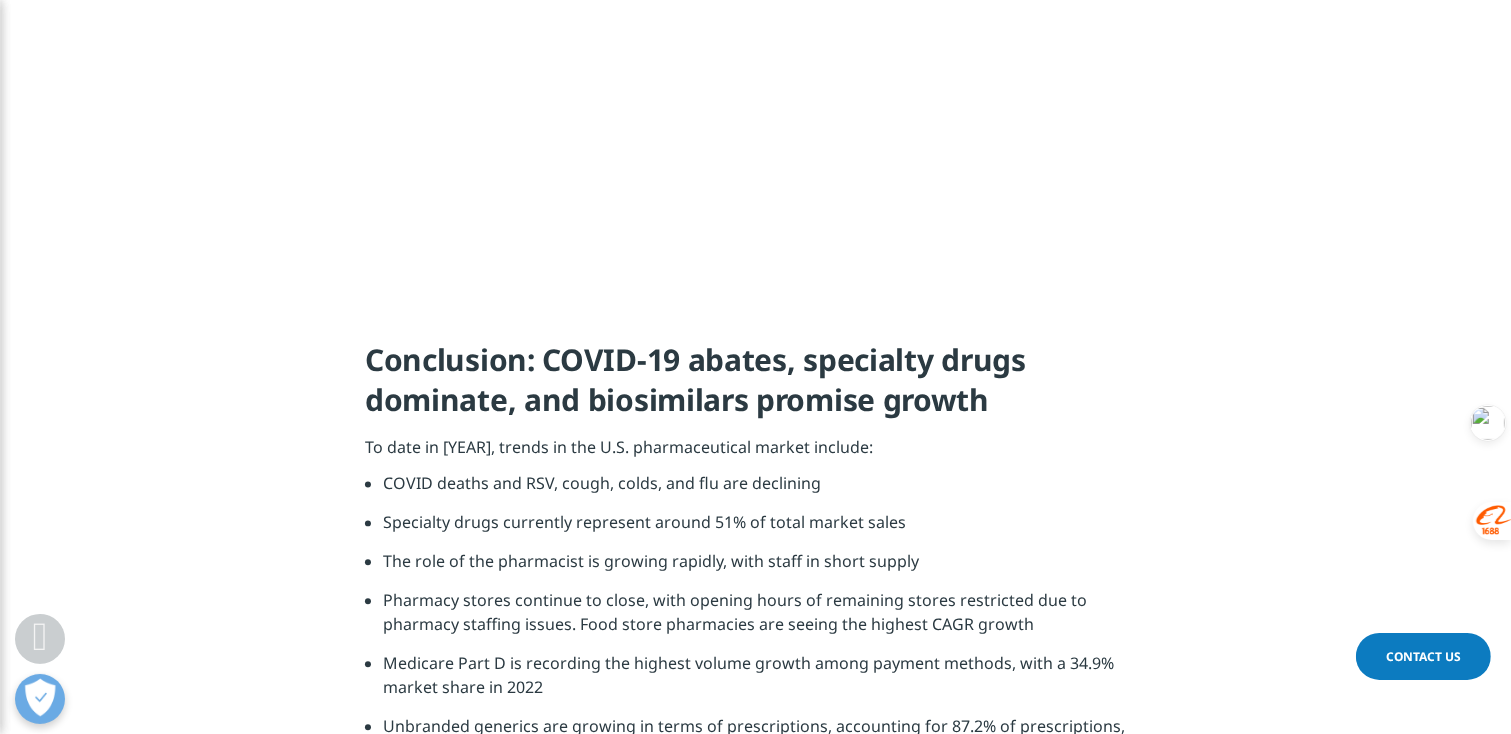 copy on "Biosimilar historical sales 2013–2022 and outlook scenarios" 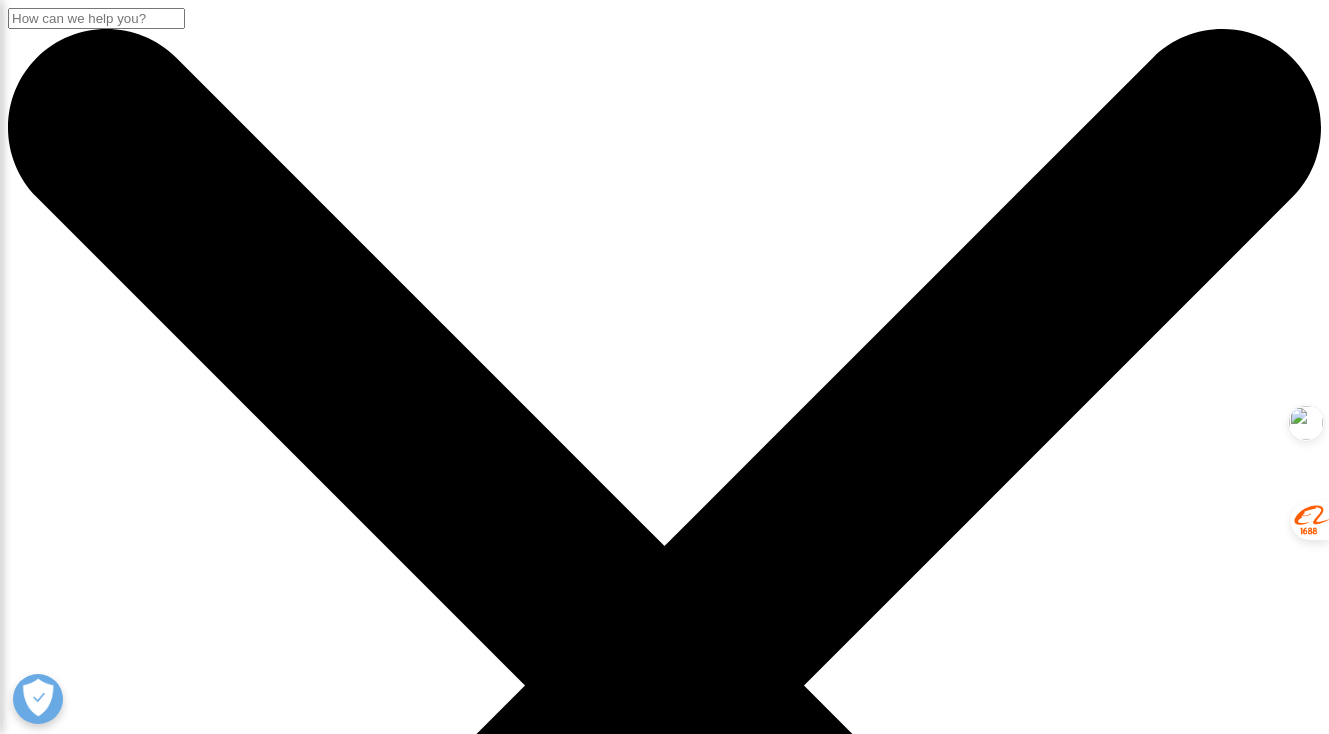 scroll, scrollTop: 1800, scrollLeft: 0, axis: vertical 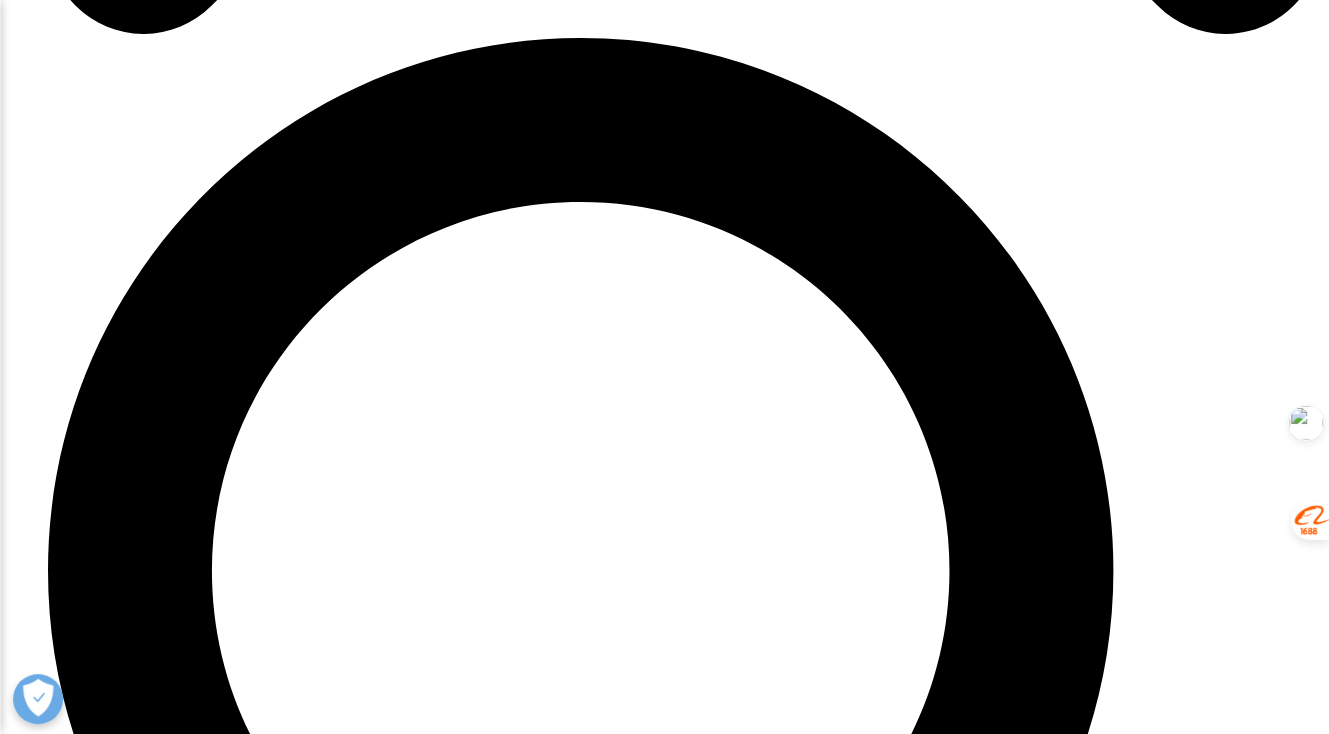 click on "Now Trending: Biosimilars" at bounding box center [84, 17876] 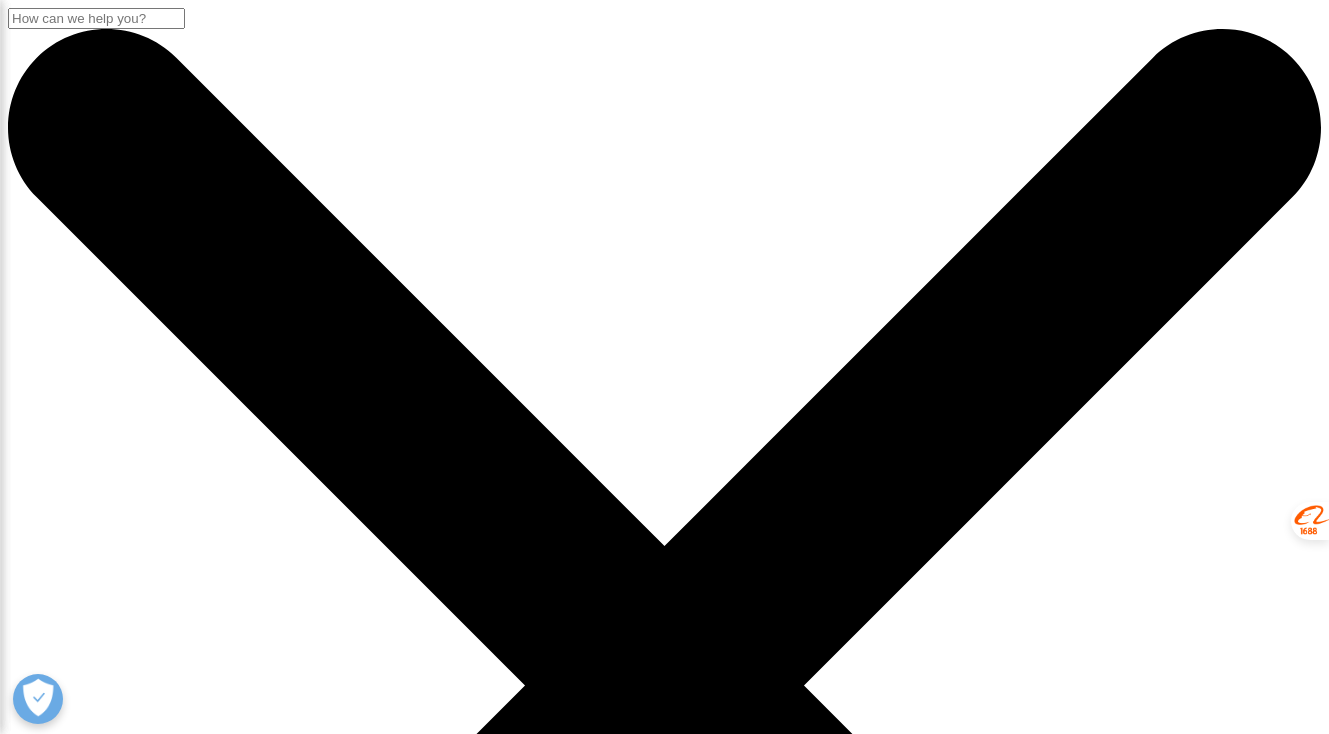 scroll, scrollTop: 100, scrollLeft: 0, axis: vertical 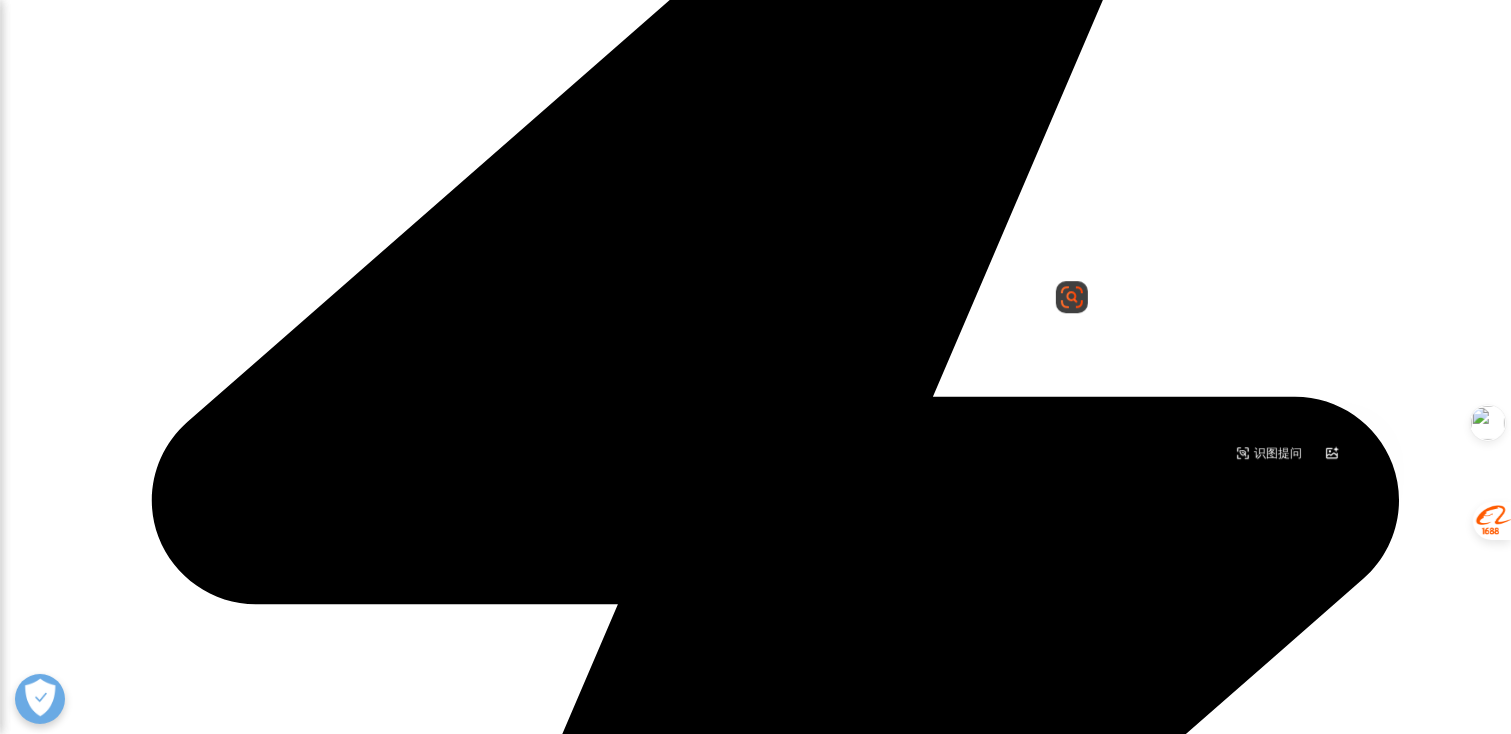 click at bounding box center [148, 22964] 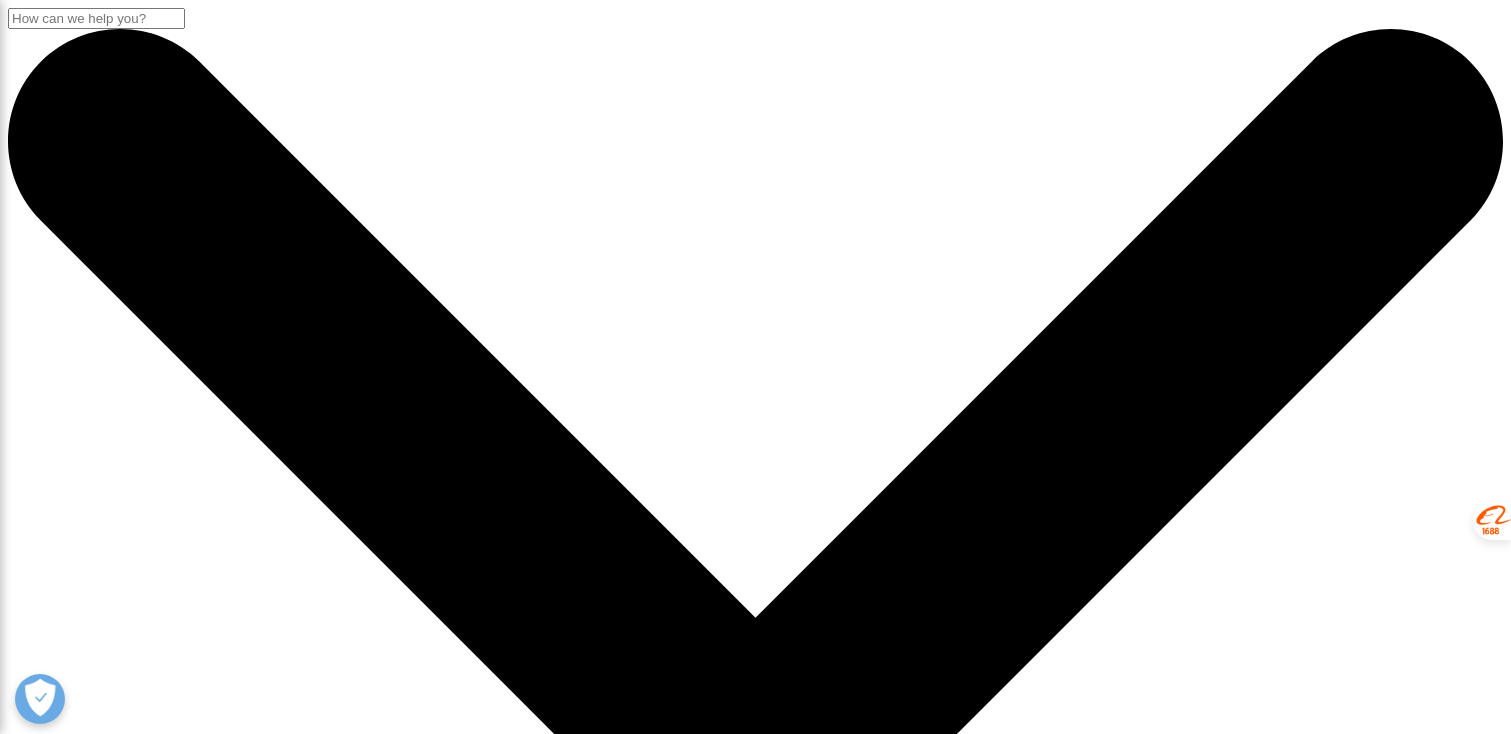 scroll, scrollTop: 1492, scrollLeft: 0, axis: vertical 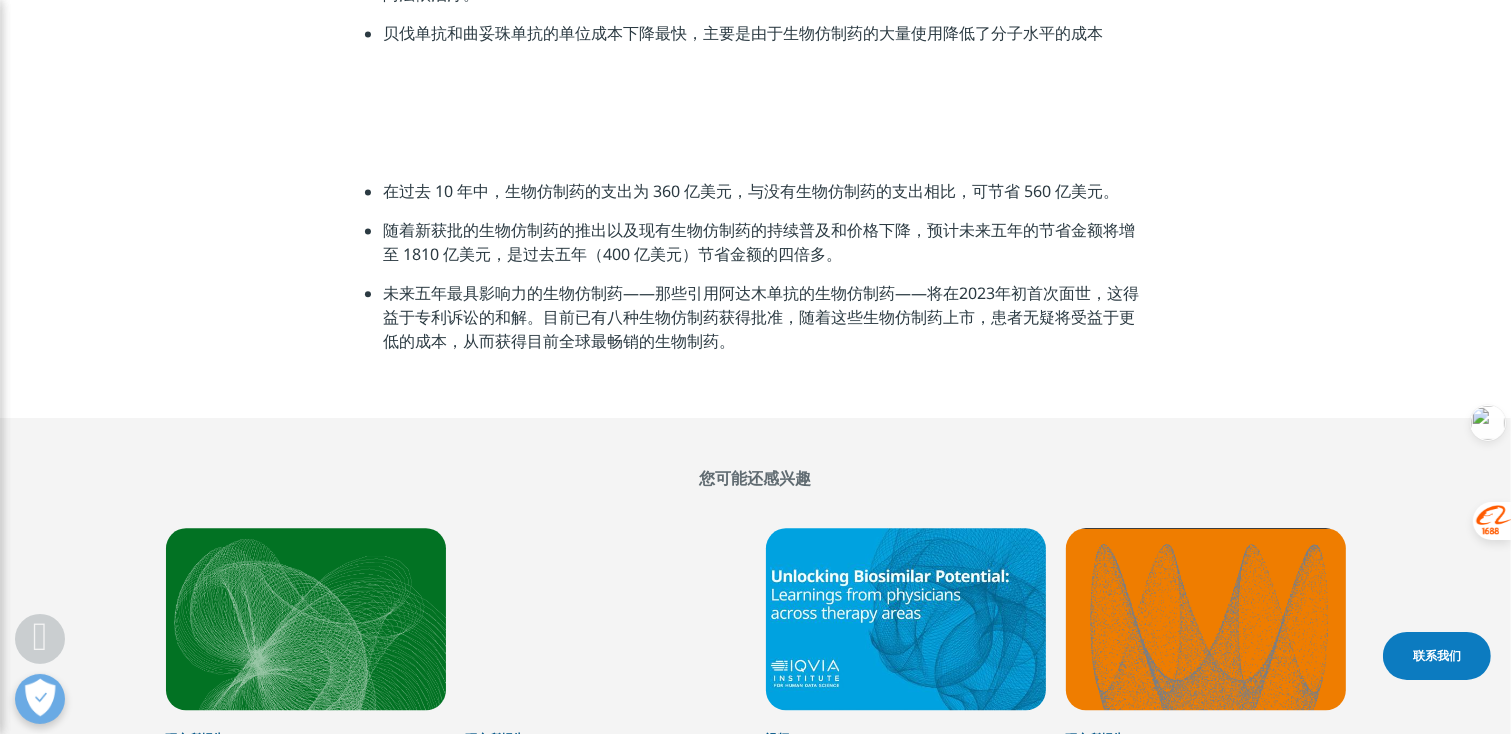 click on "生物仿制药分子单位成本下降了 18% 至 50%，其中，目前 EPO 降幅最小的是英夫利昔单抗，降幅最大的是阿法依泊汀。" at bounding box center (760, -18) 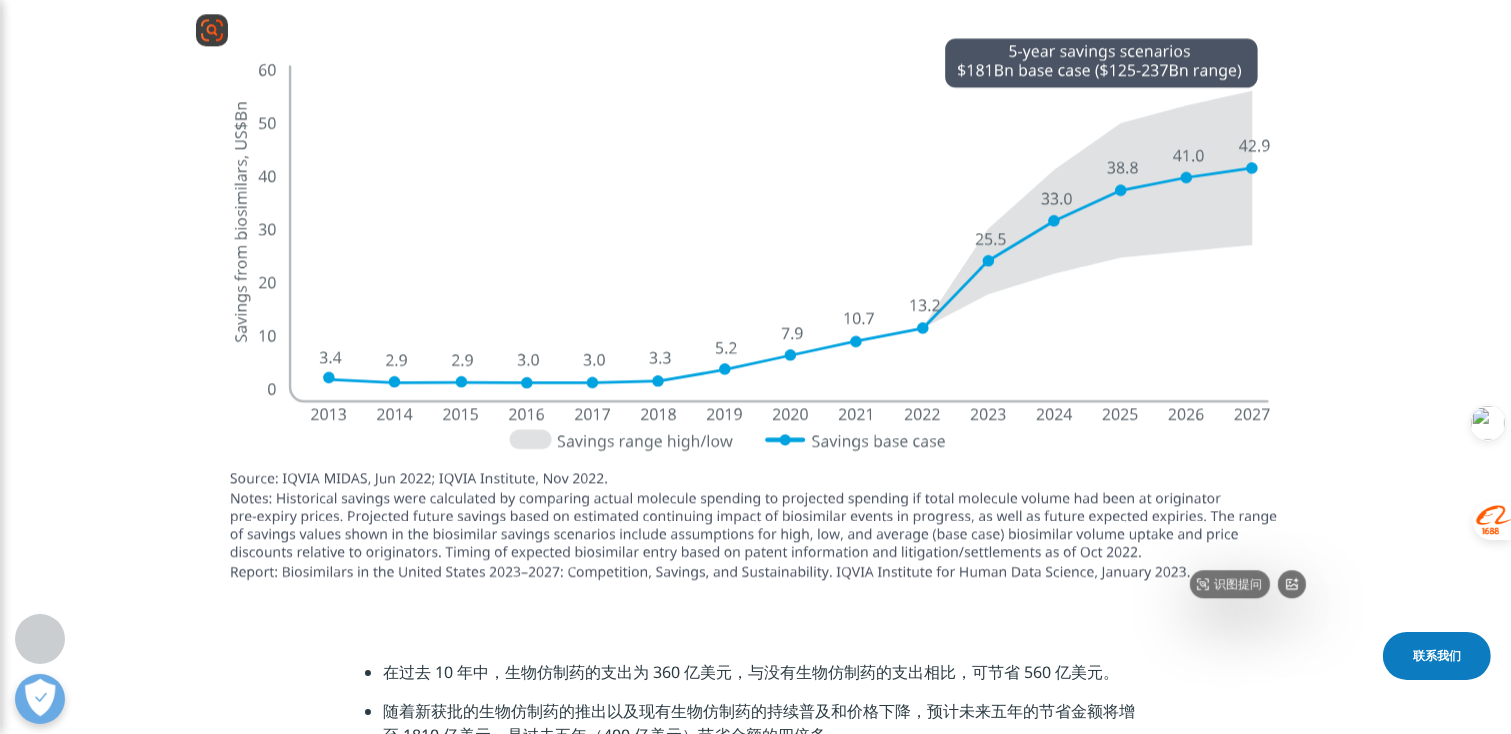 scroll, scrollTop: 5155, scrollLeft: 0, axis: vertical 